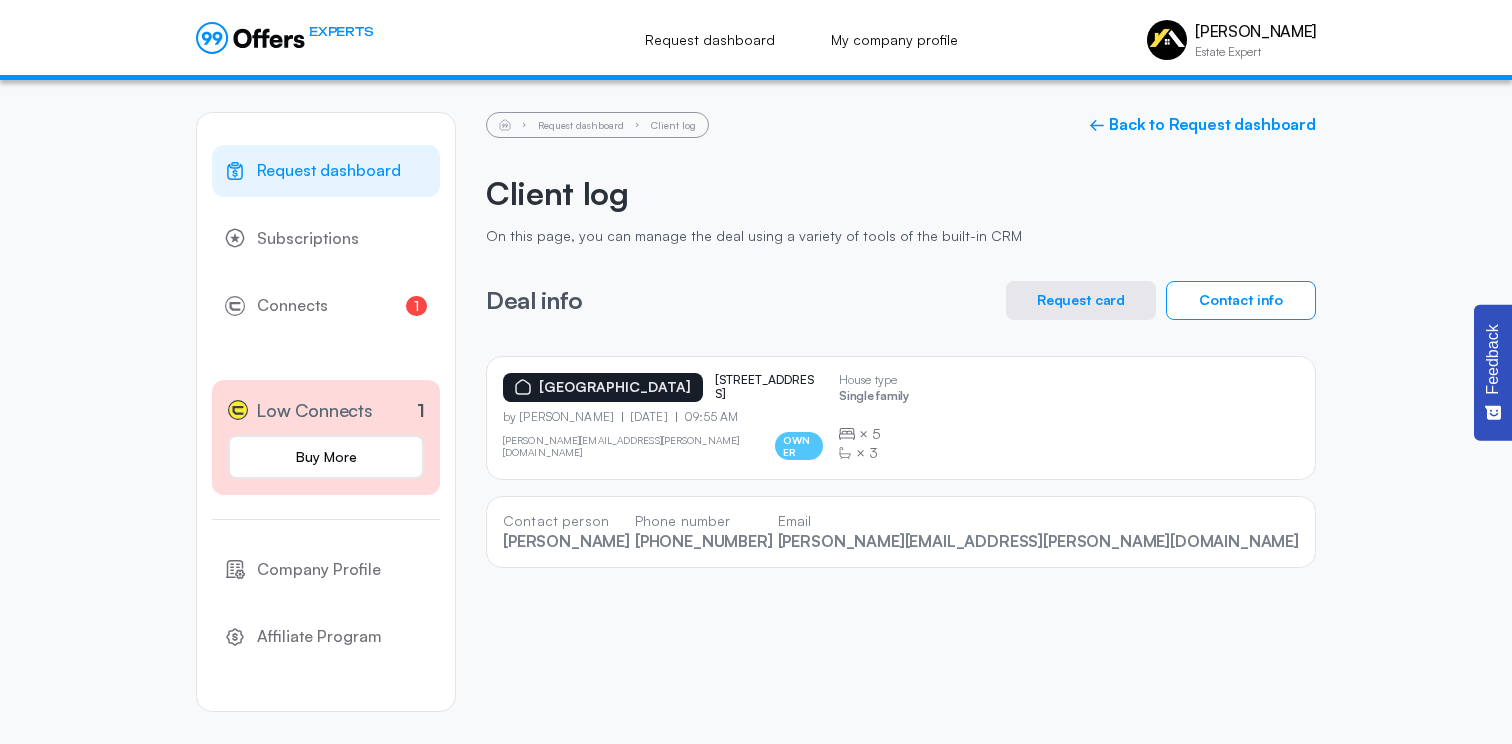 scroll, scrollTop: 0, scrollLeft: 0, axis: both 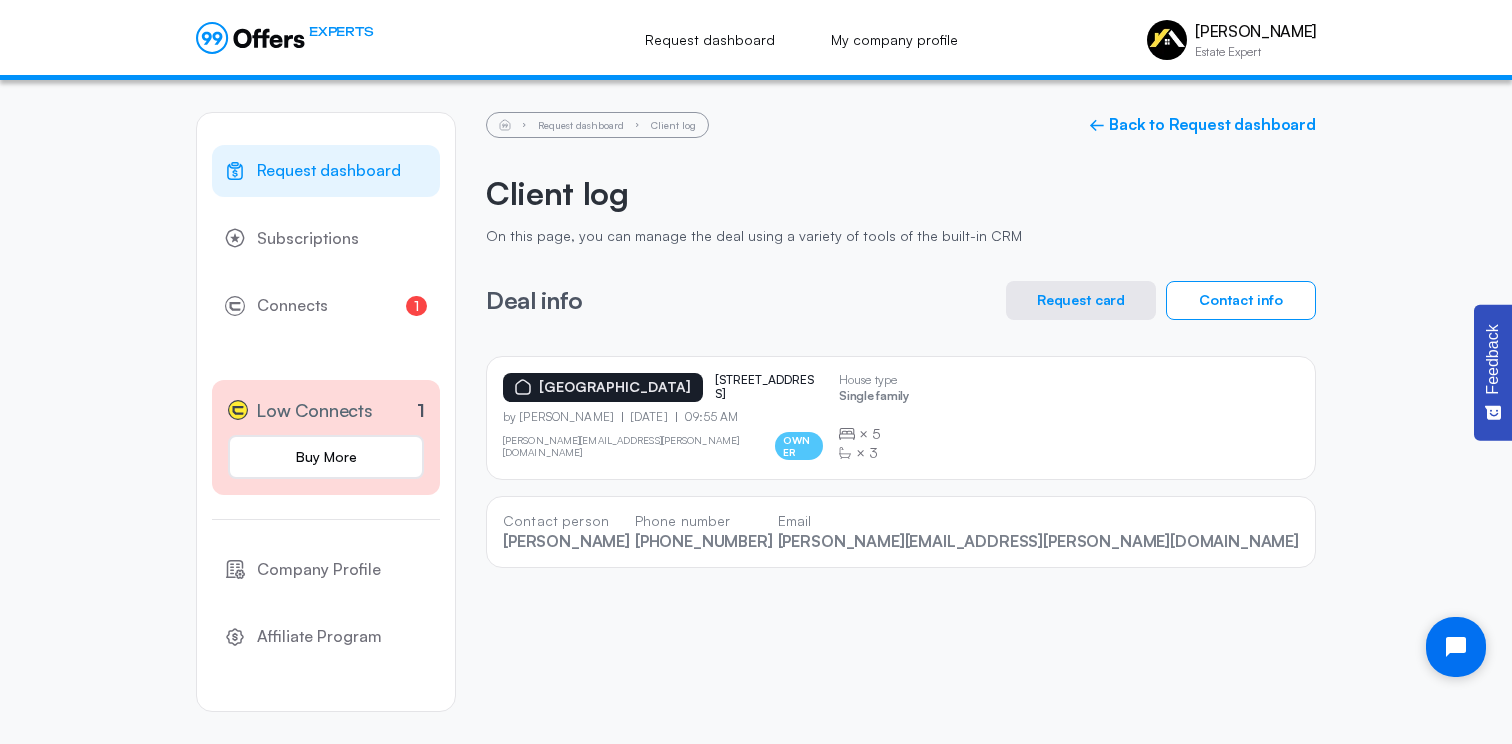 click on "Request dashboard Client log ← Back to Request dashboard Client log On this page, you can manage the deal using a variety of tools of the built-in CRM Deal info Request card Contact info [GEOGRAPHIC_DATA] 17 n brown st  by [PERSON_NAME]  [DATE] 09:55 AM [PERSON_NAME][EMAIL_ADDRESS][PERSON_NAME][DOMAIN_NAME] owner House type Single family  ×  5  ×  3 Contact person [PERSON_NAME] Phone number [PHONE_NUMBER] Email [PERSON_NAME][EMAIL_ADDRESS][PERSON_NAME][DOMAIN_NAME]" 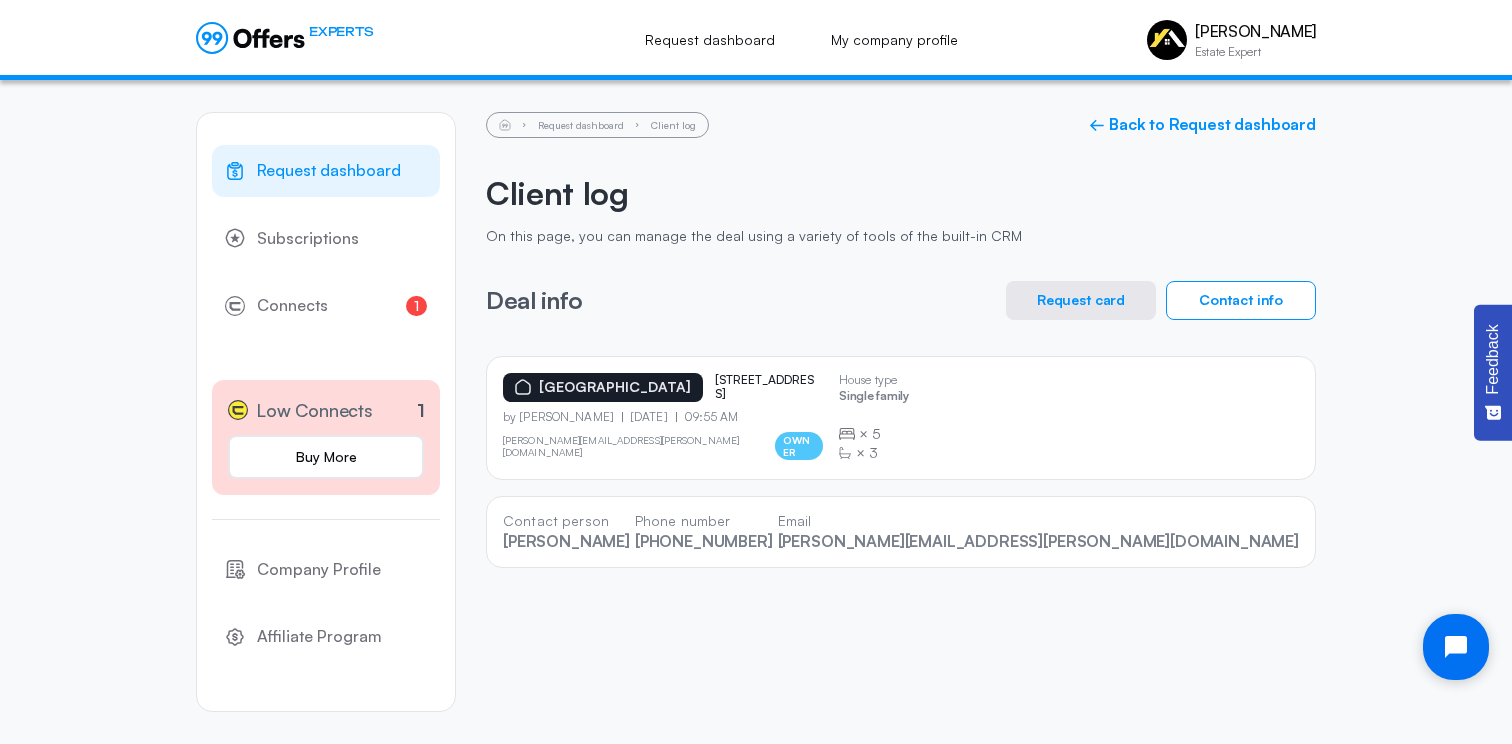 click at bounding box center (1456, 647) 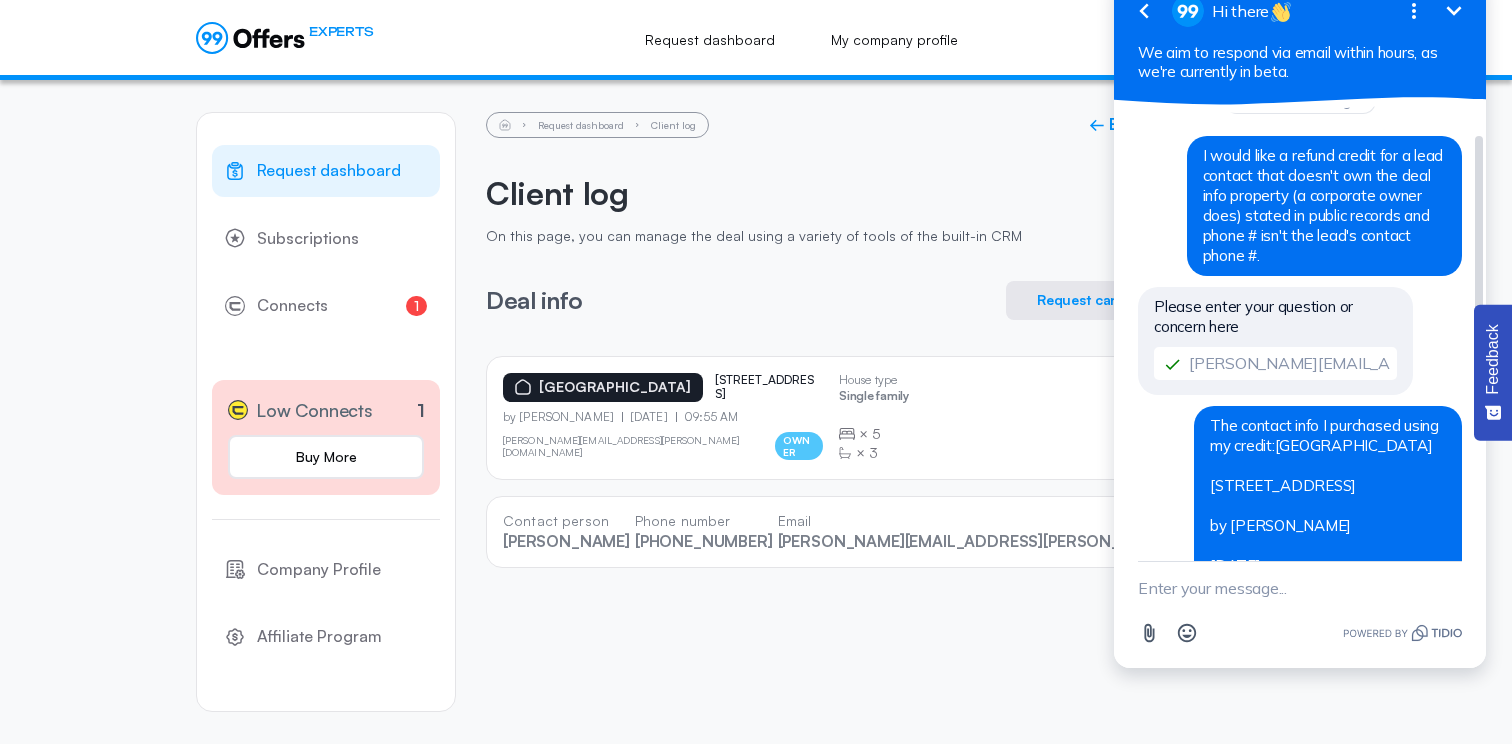 scroll, scrollTop: 0, scrollLeft: 0, axis: both 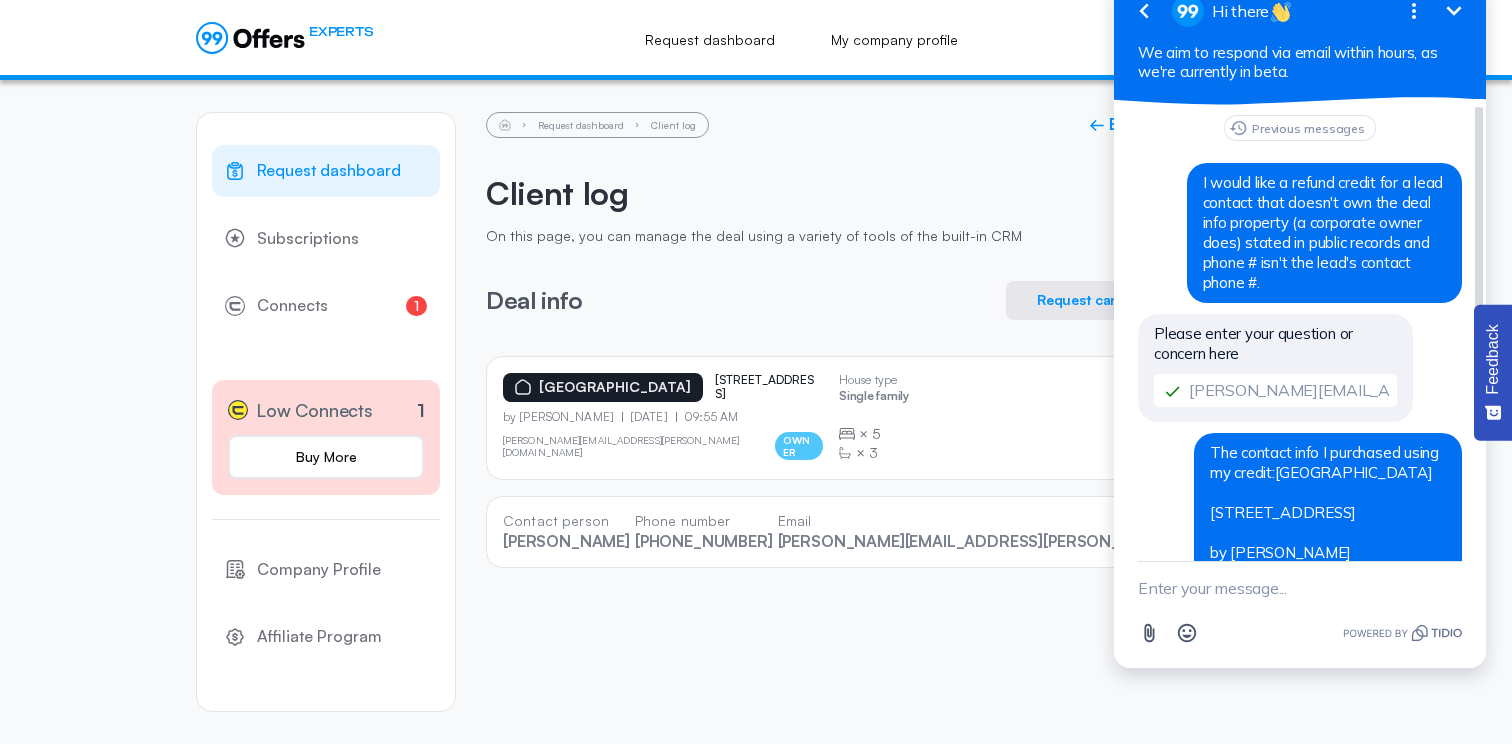 click on "[PERSON_NAME][EMAIL_ADDRESS][DOMAIN_NAME]" at bounding box center (1275, 390) 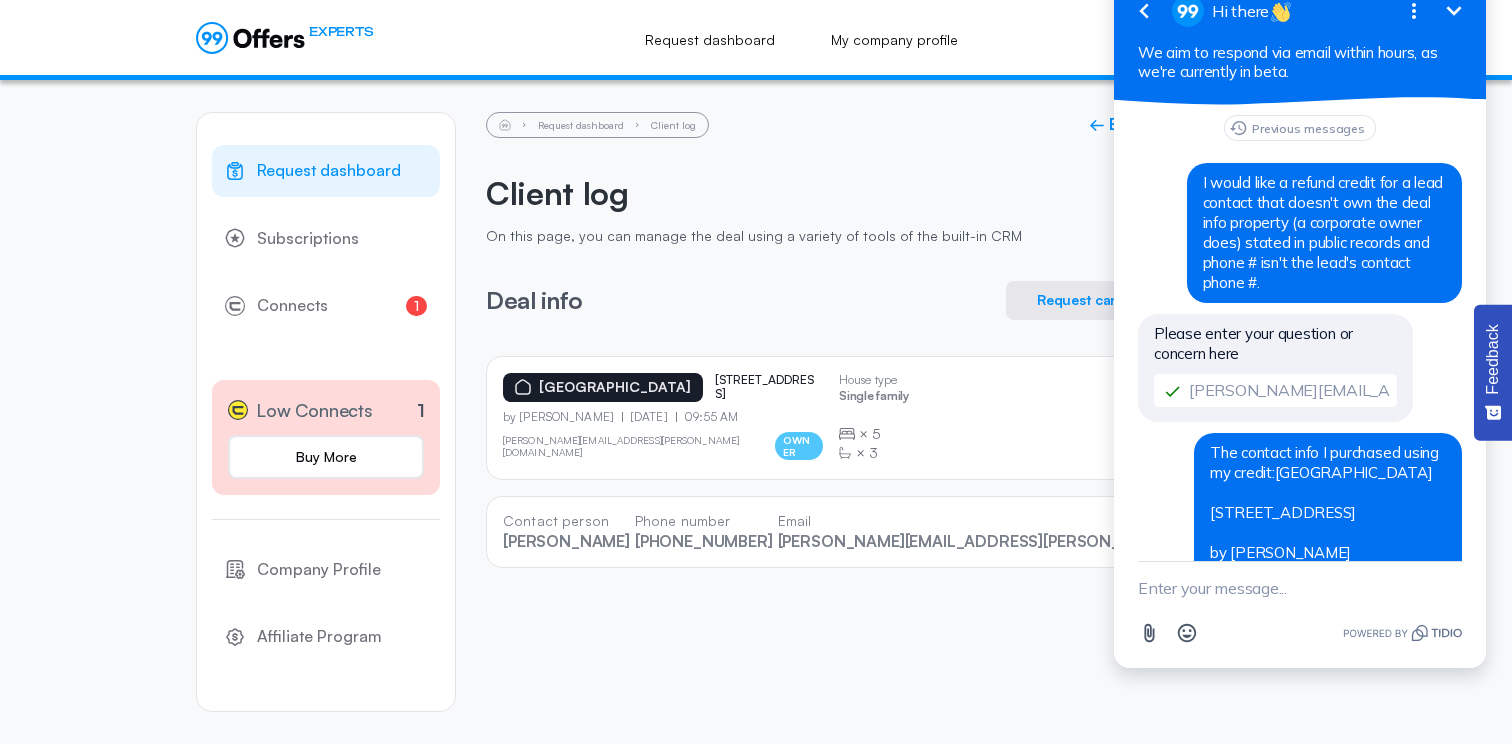 click 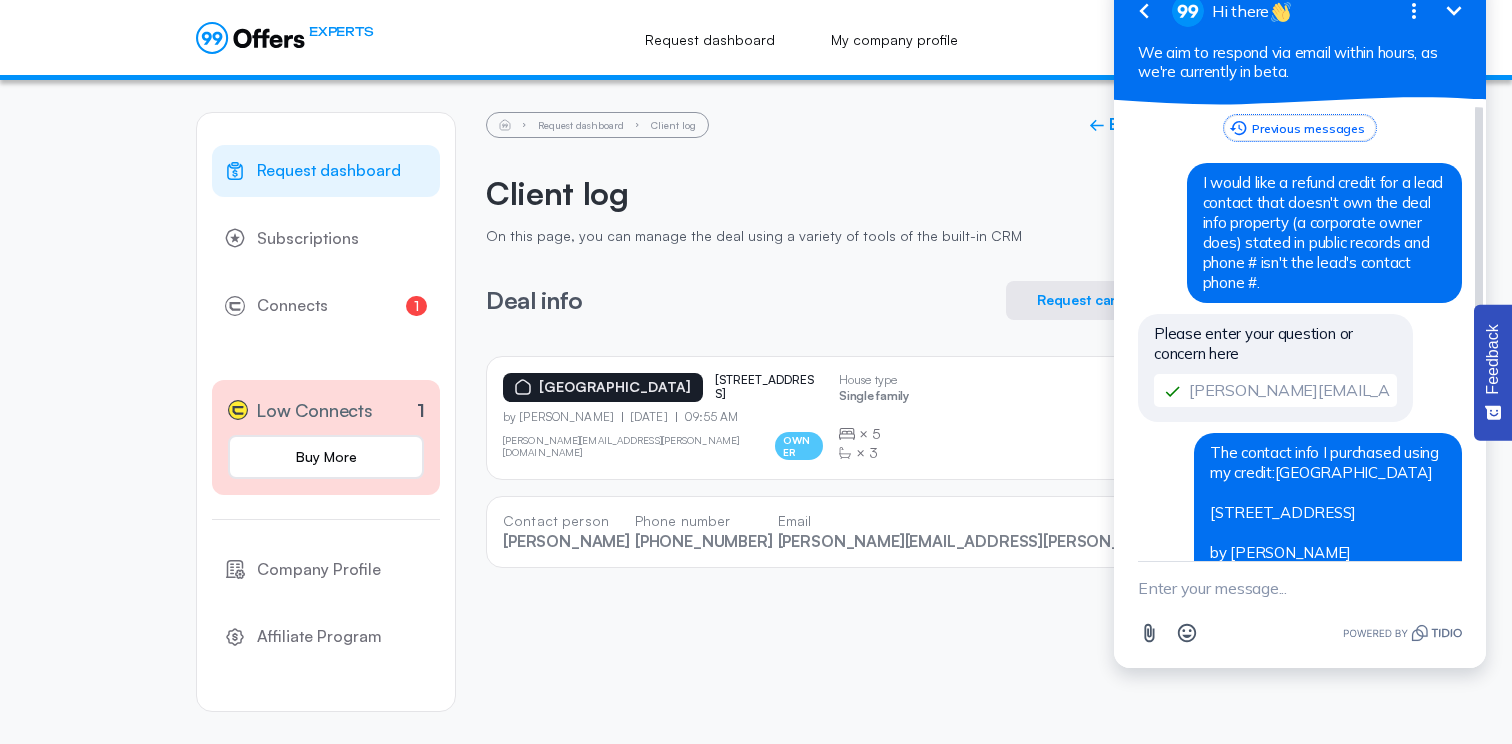 click on "Previous messages" at bounding box center [1300, 128] 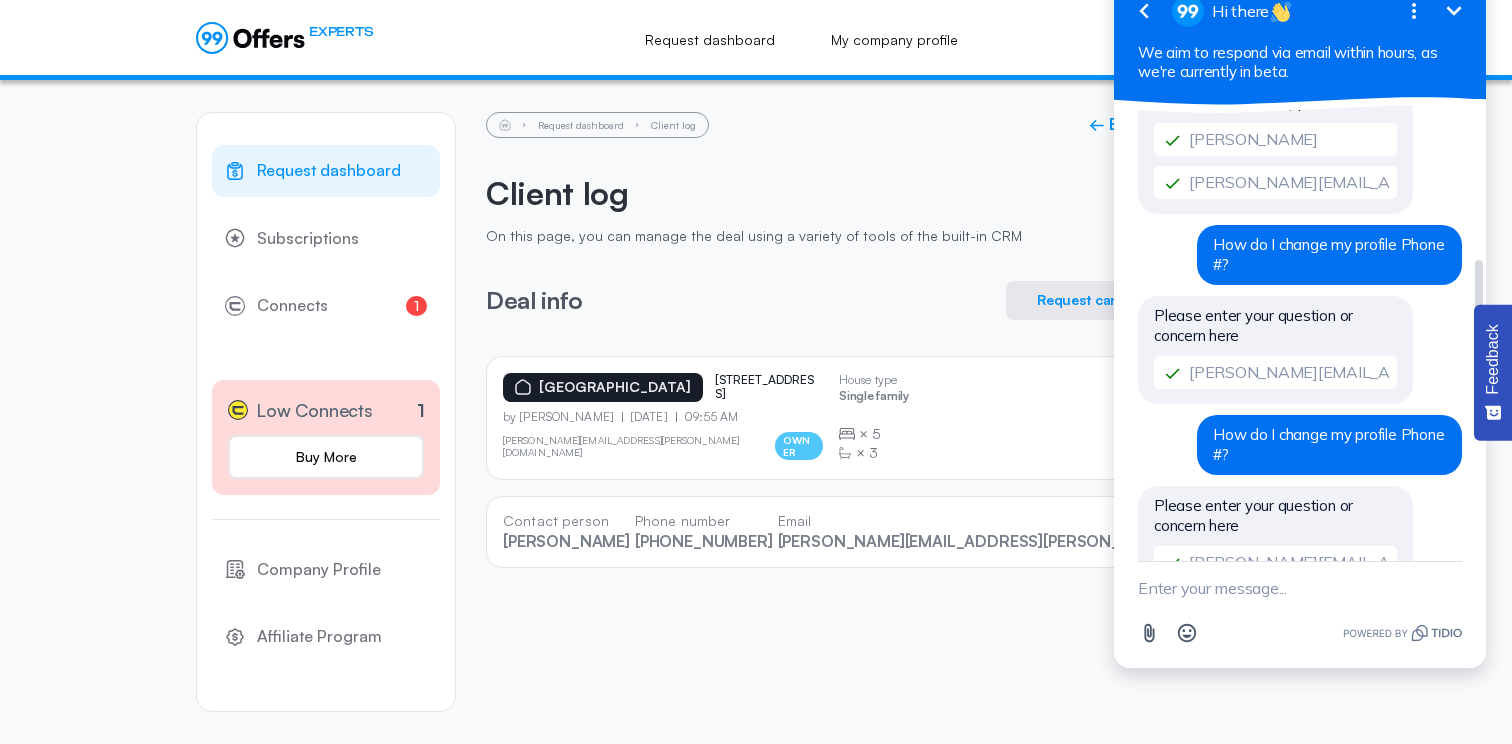 scroll, scrollTop: 0, scrollLeft: 0, axis: both 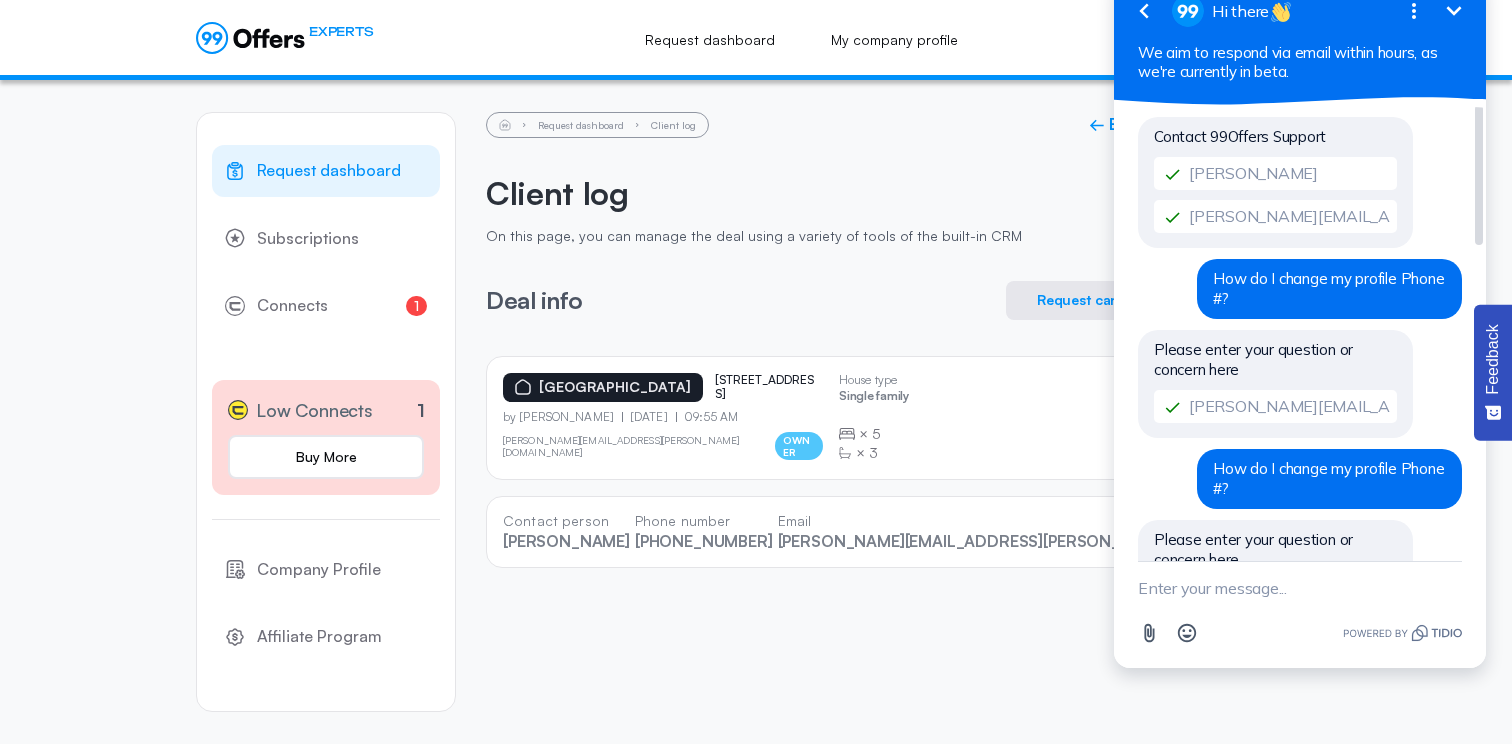 click on "[PERSON_NAME][EMAIL_ADDRESS][DOMAIN_NAME]" at bounding box center (1275, 216) 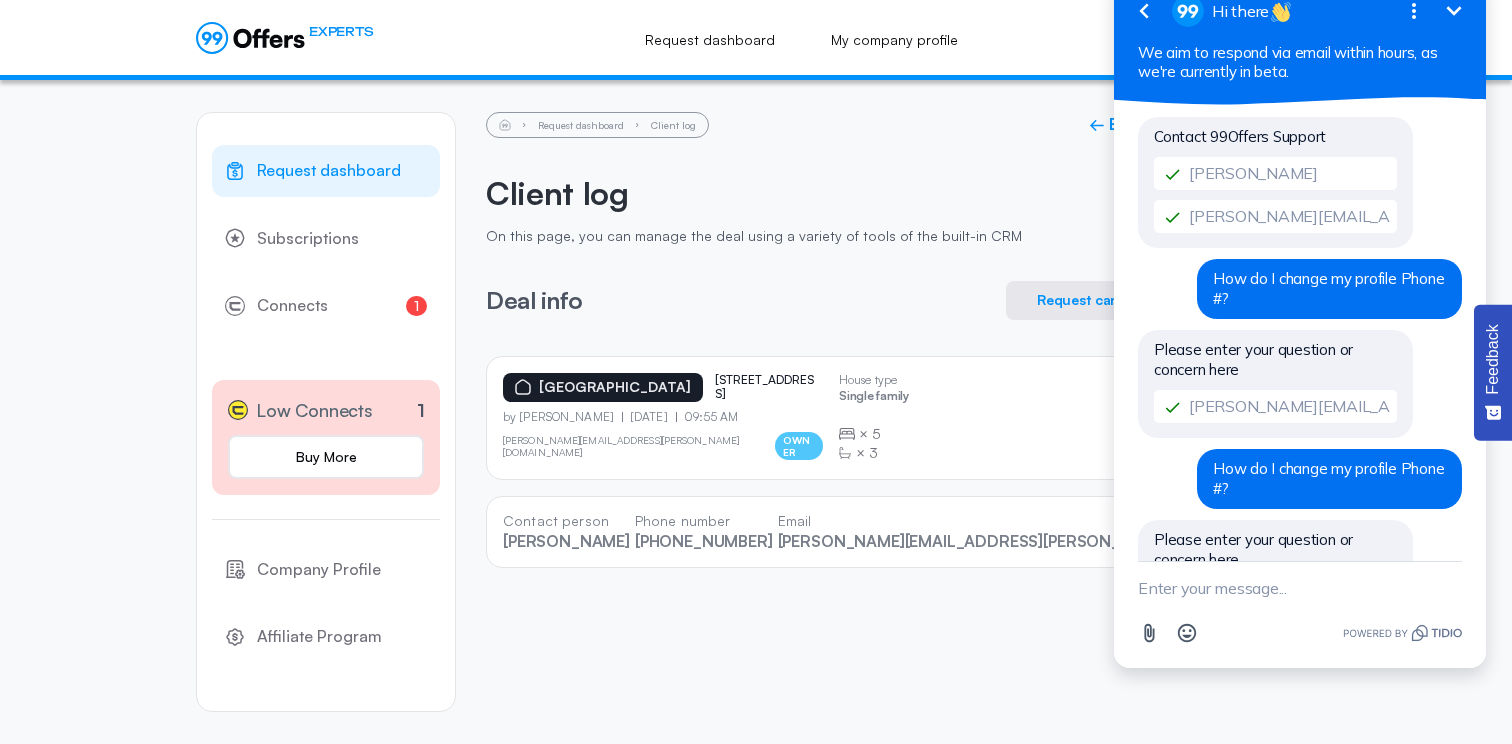 click 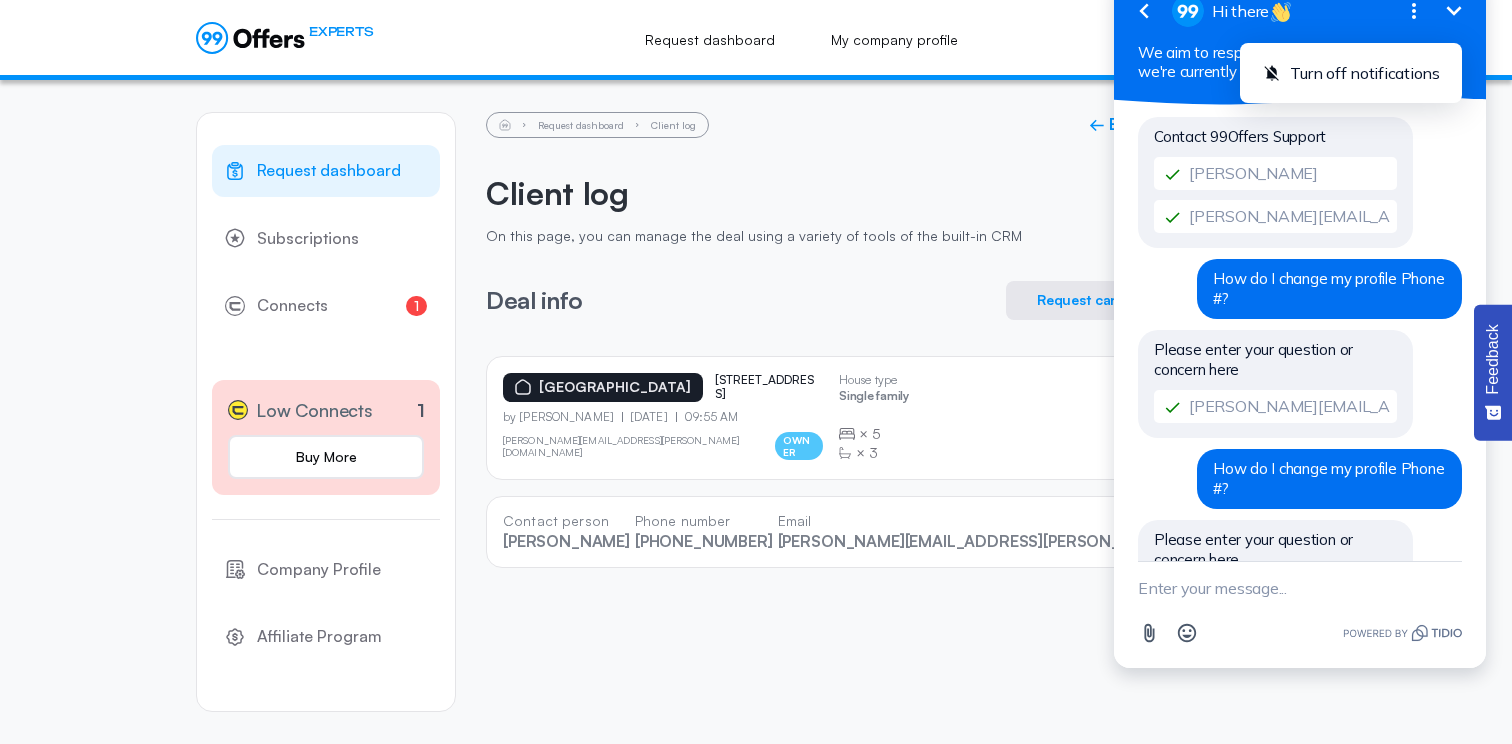 click 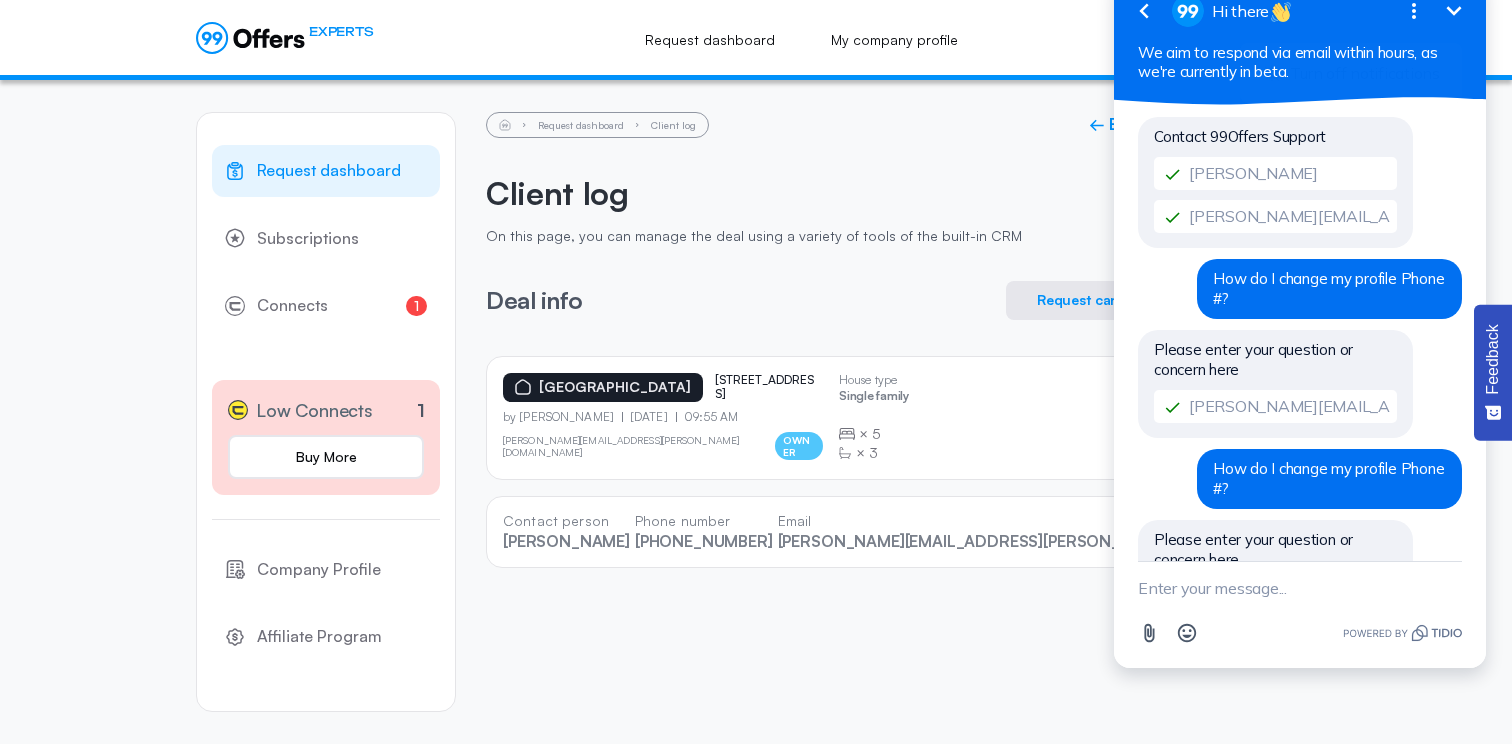 click 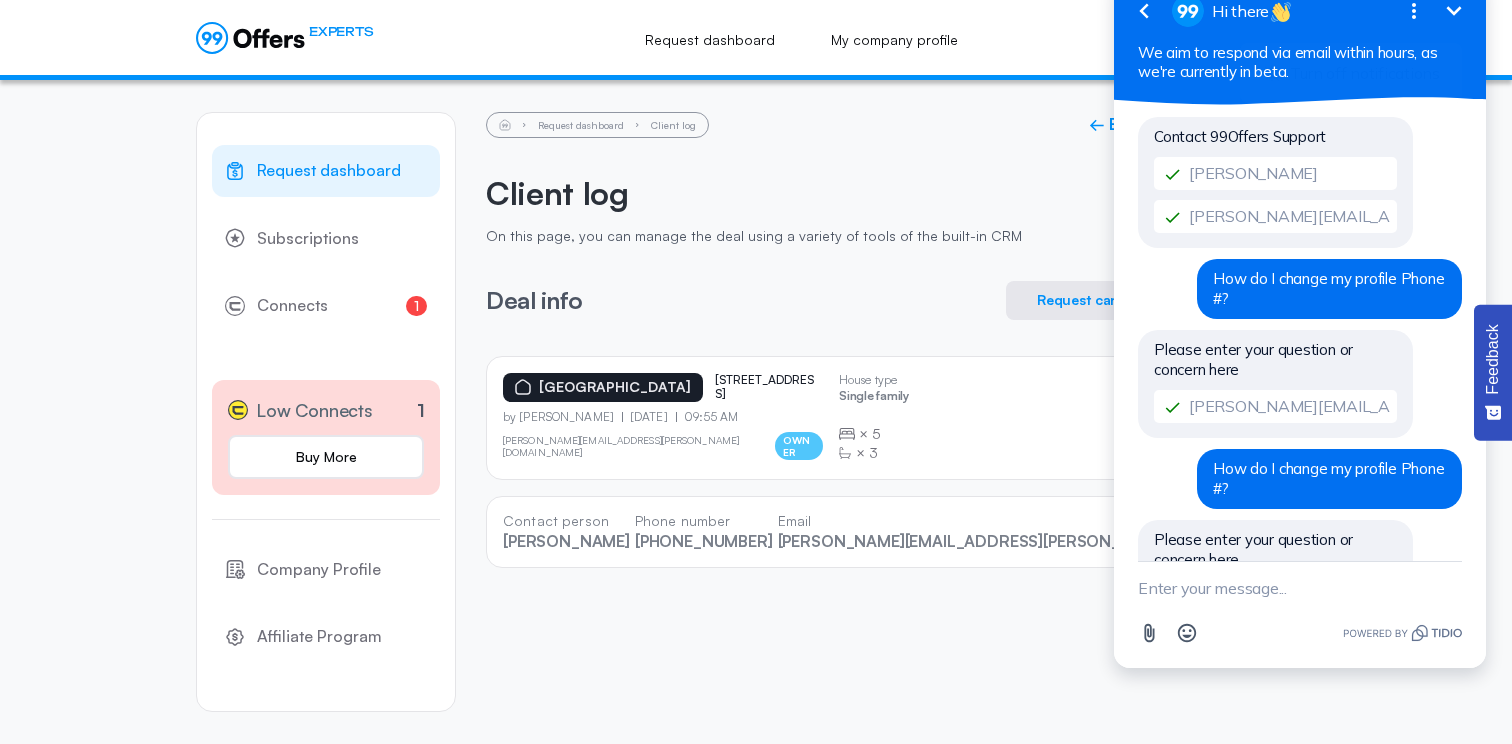 click 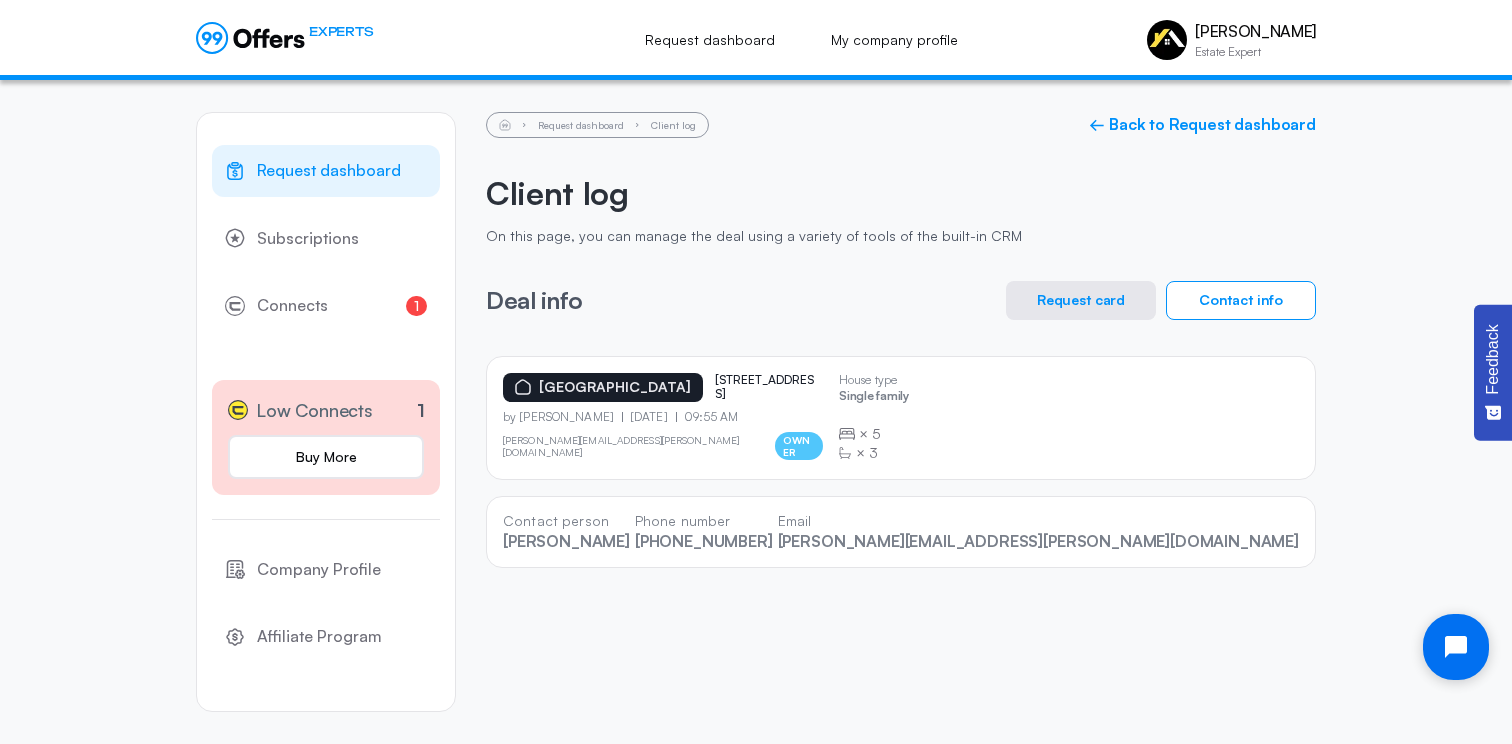 click 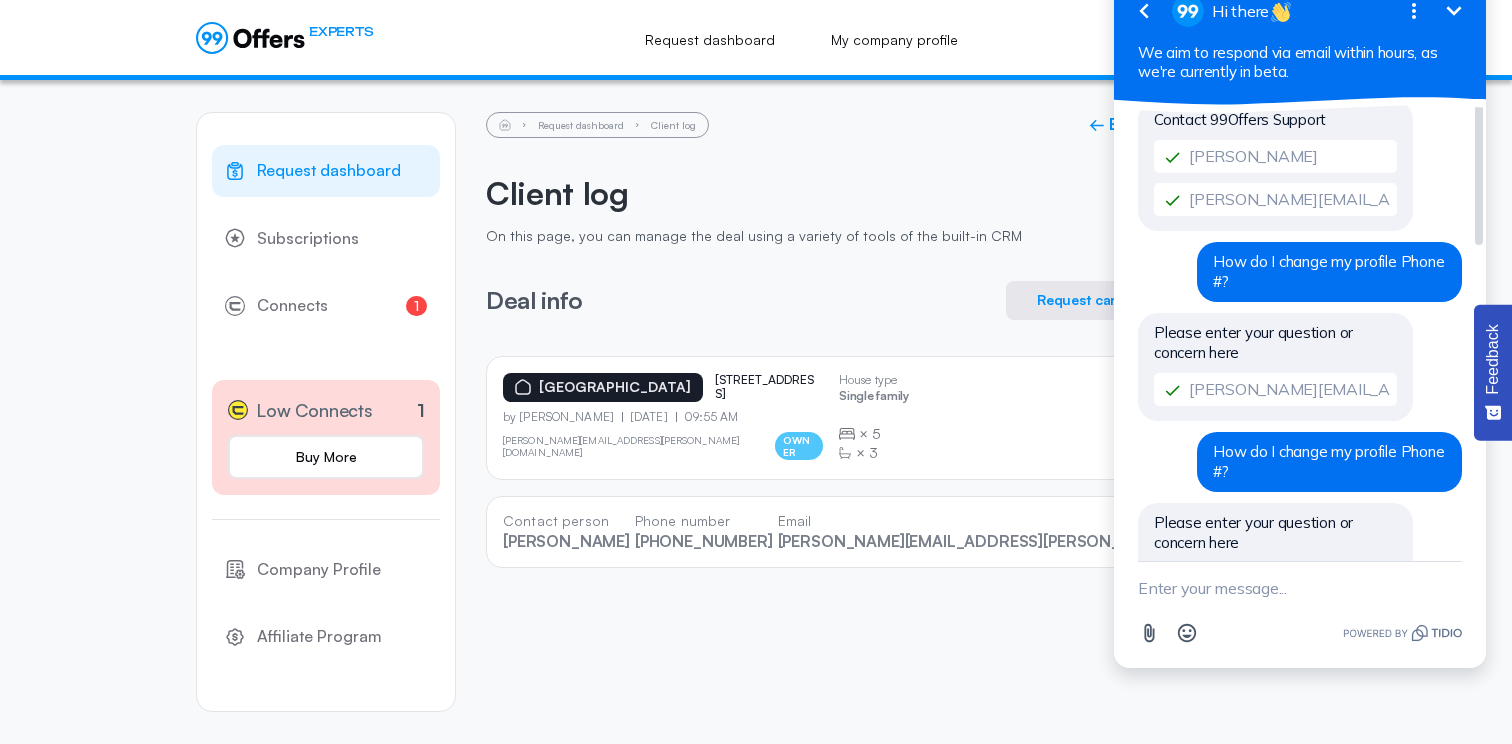 scroll, scrollTop: 0, scrollLeft: 0, axis: both 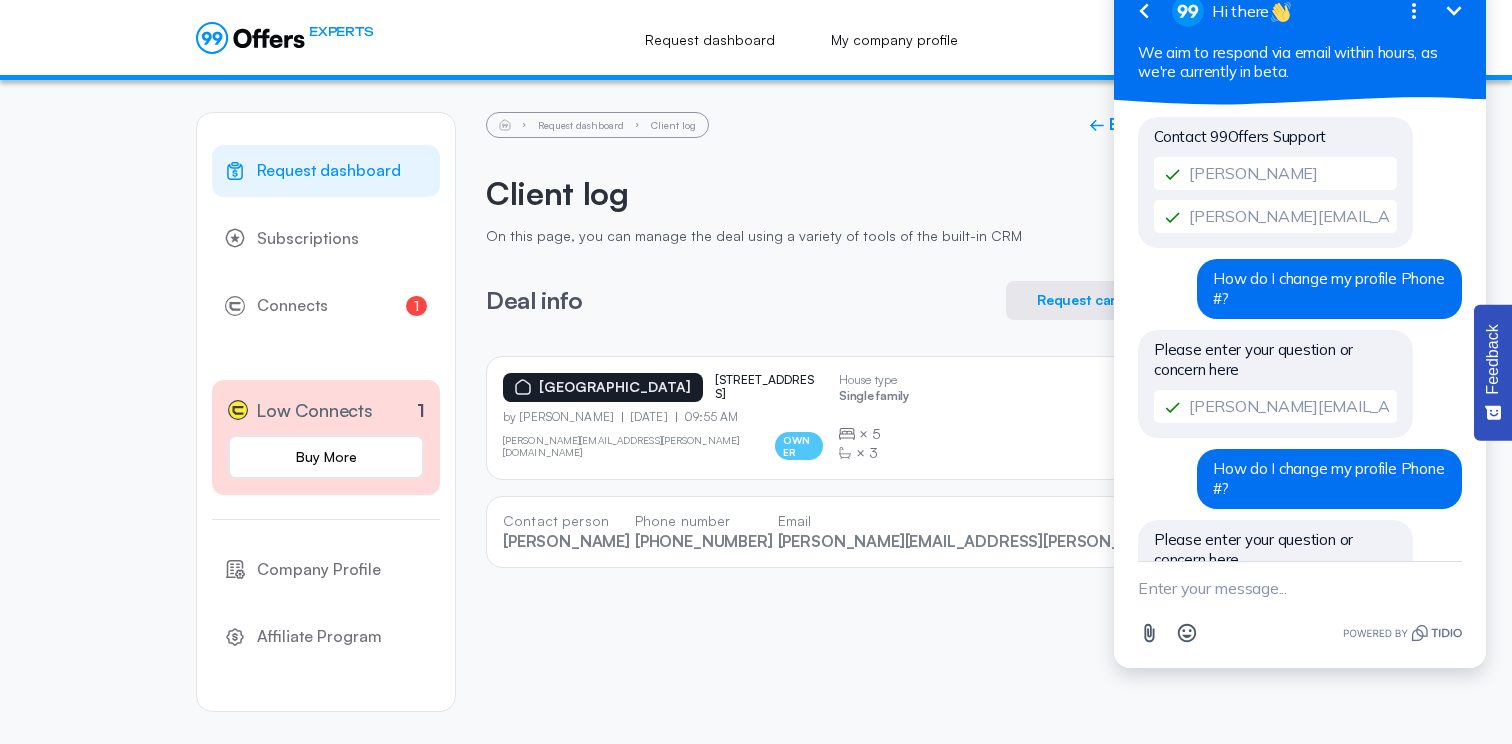click on "Go back" at bounding box center (1144, 11) 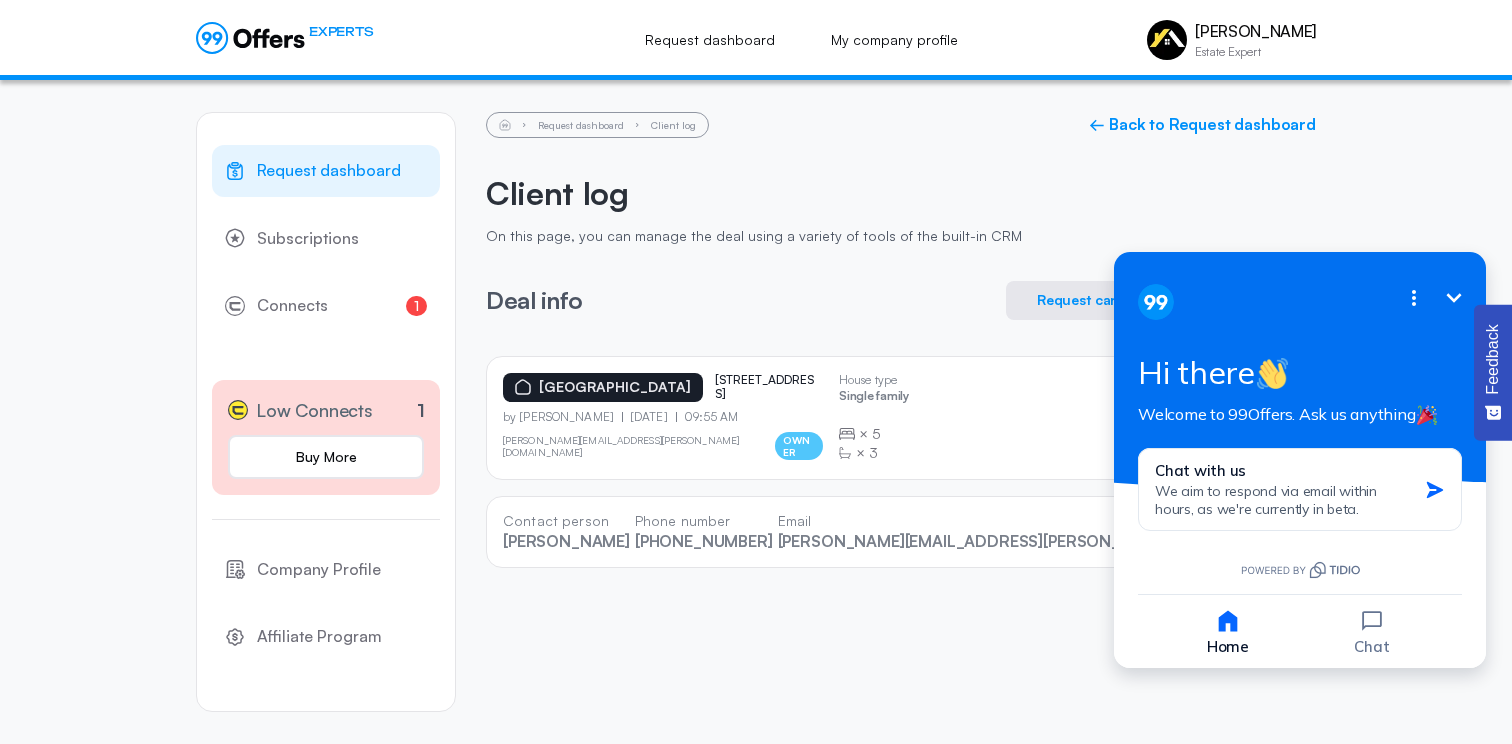 click 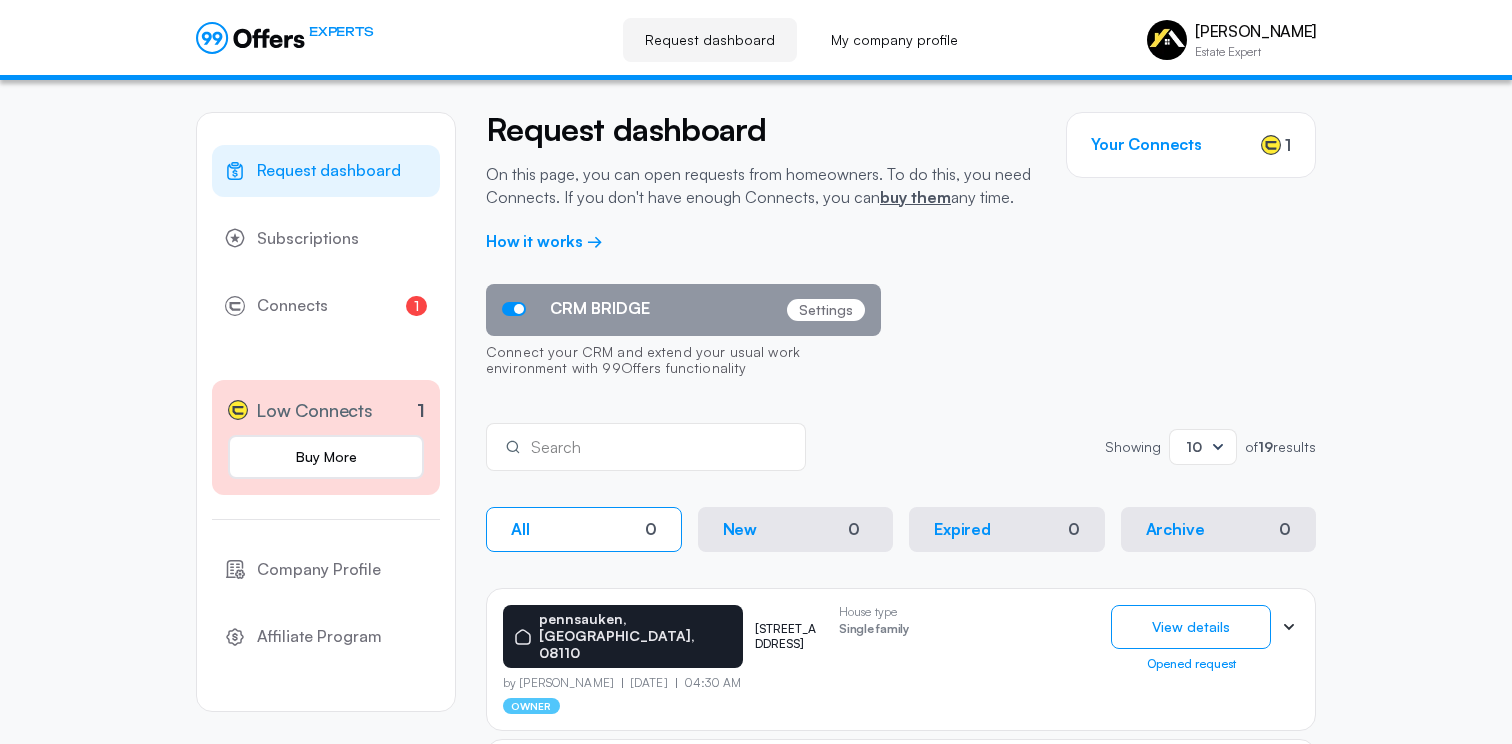 scroll, scrollTop: 820, scrollLeft: 0, axis: vertical 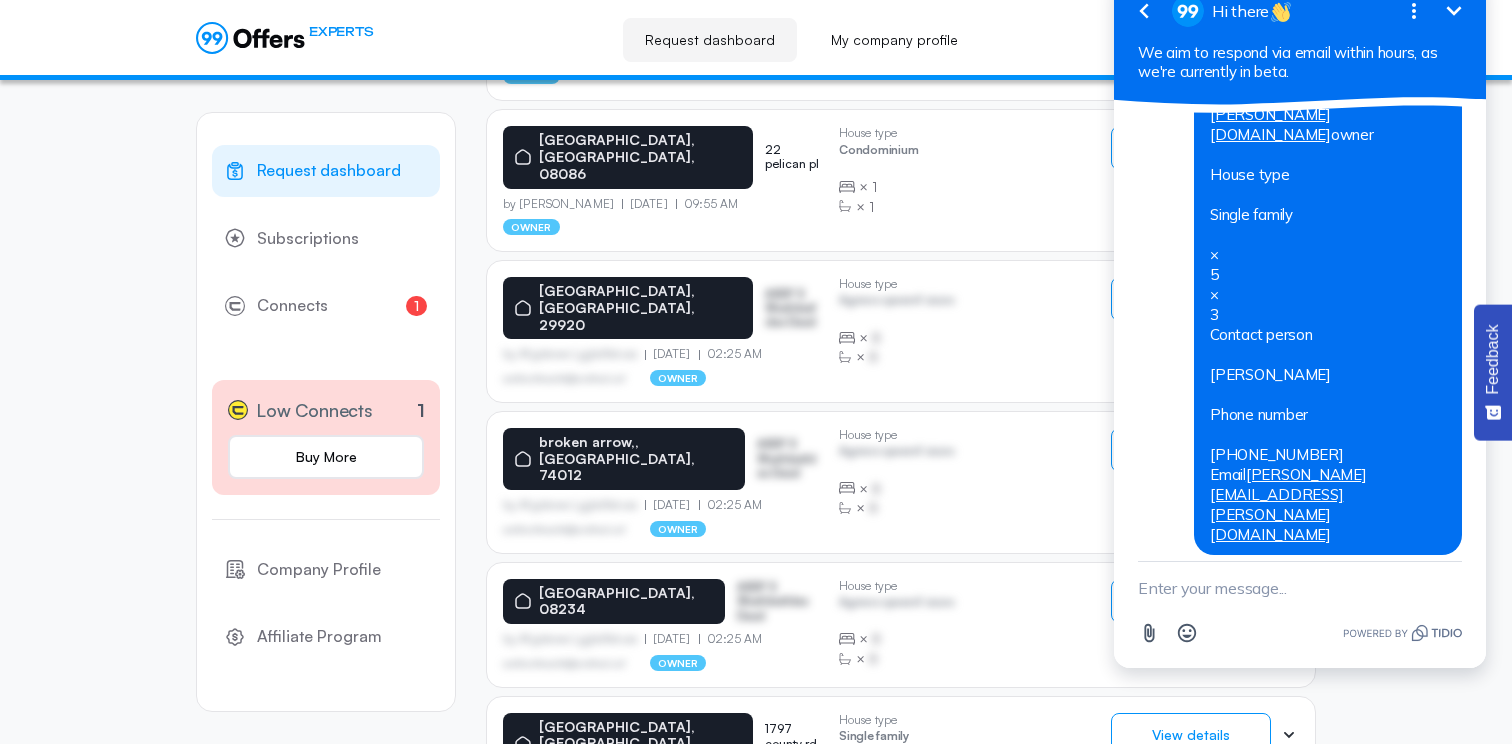 drag, startPoint x: 2348, startPoint y: 651, endPoint x: 1495, endPoint y: 217, distance: 957.0606 